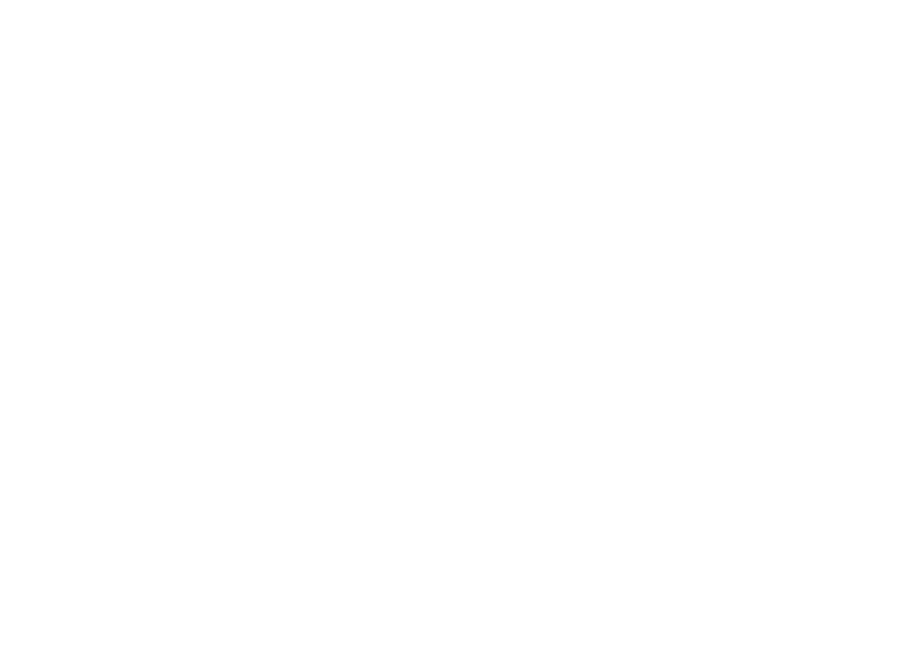 scroll, scrollTop: 0, scrollLeft: 0, axis: both 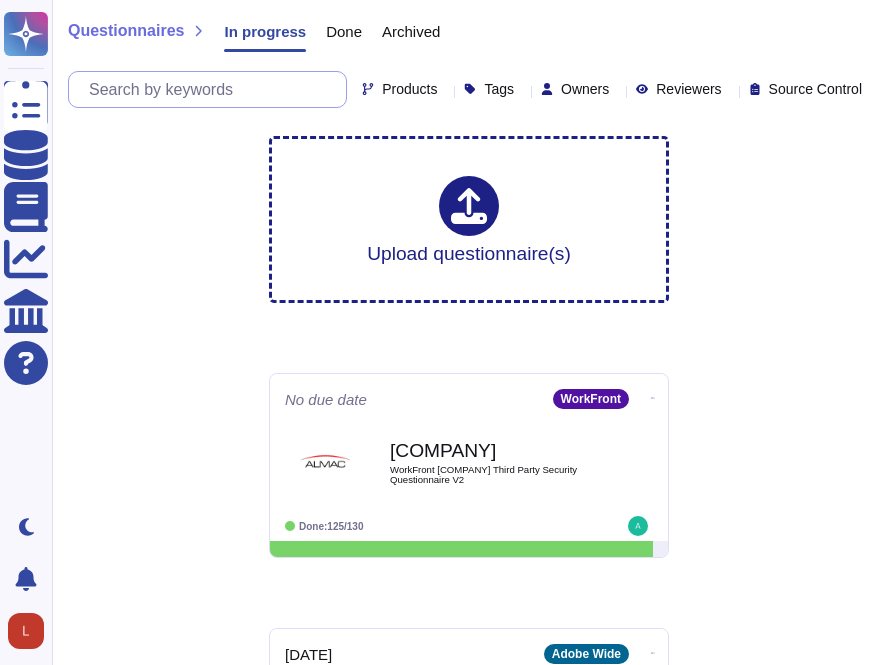 click at bounding box center [212, 89] 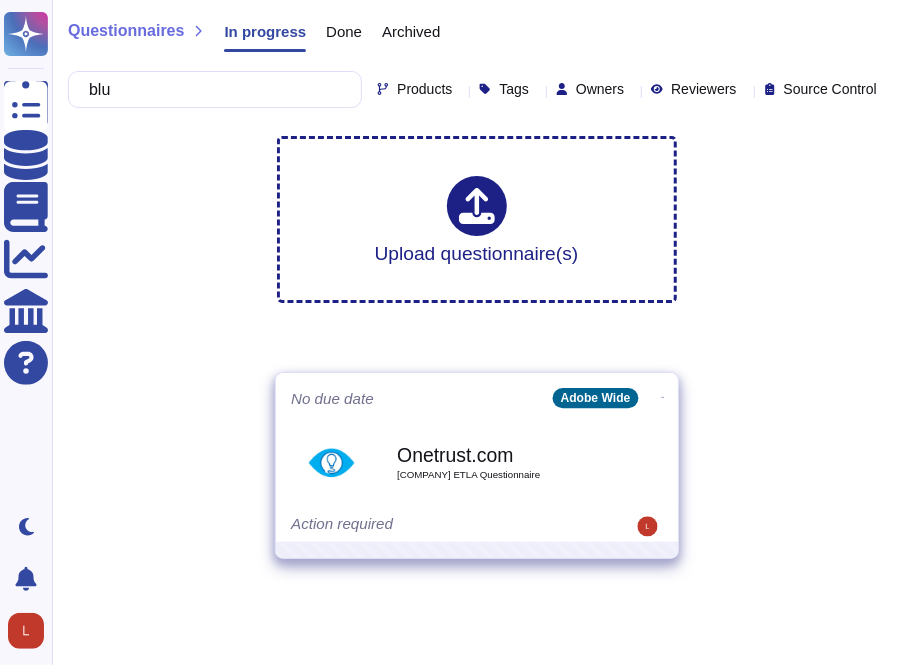 type on "blu" 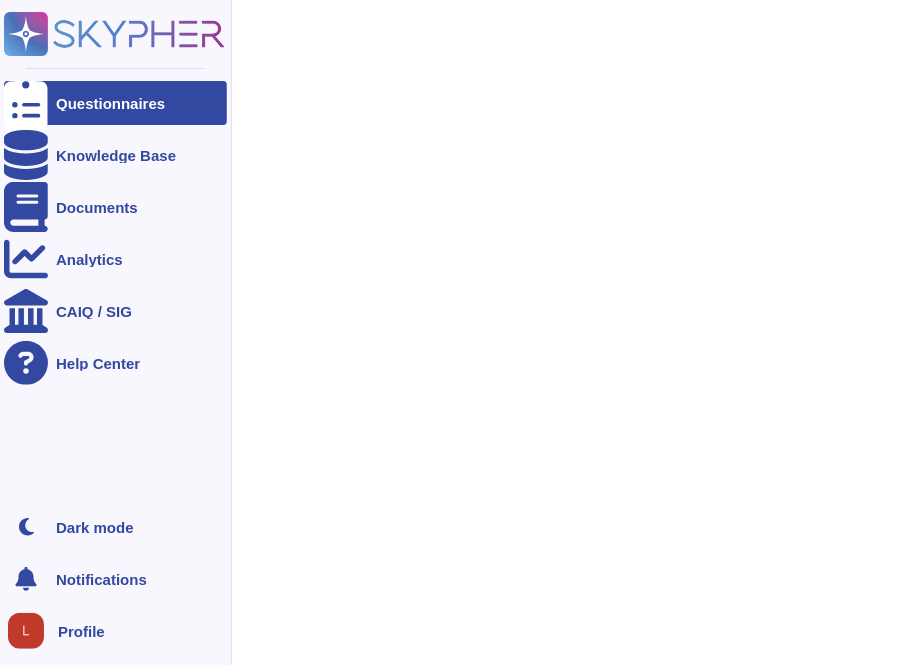 click on "Profile" at bounding box center (81, 631) 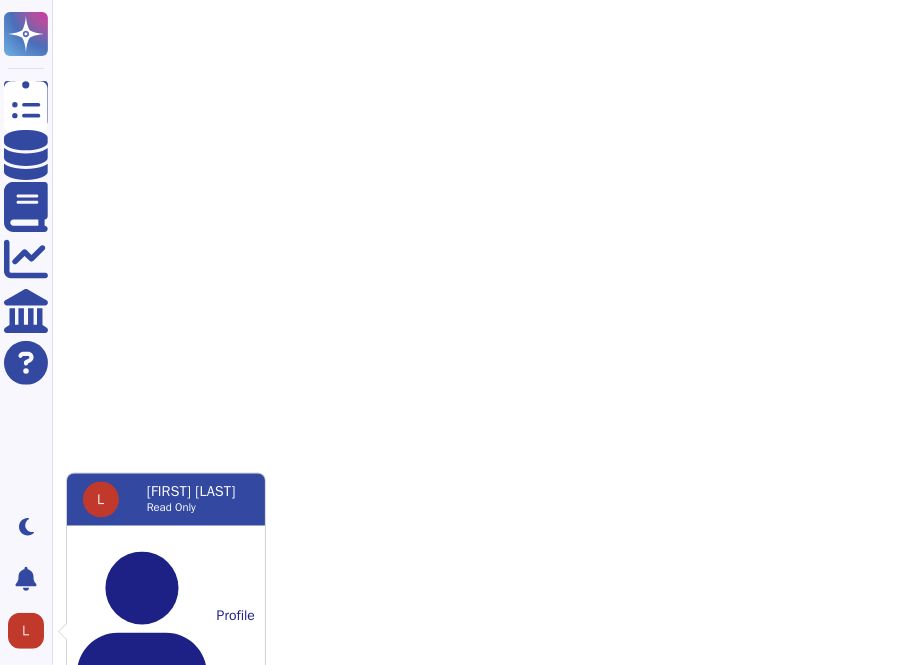 click on "Sign-out" at bounding box center (166, 874) 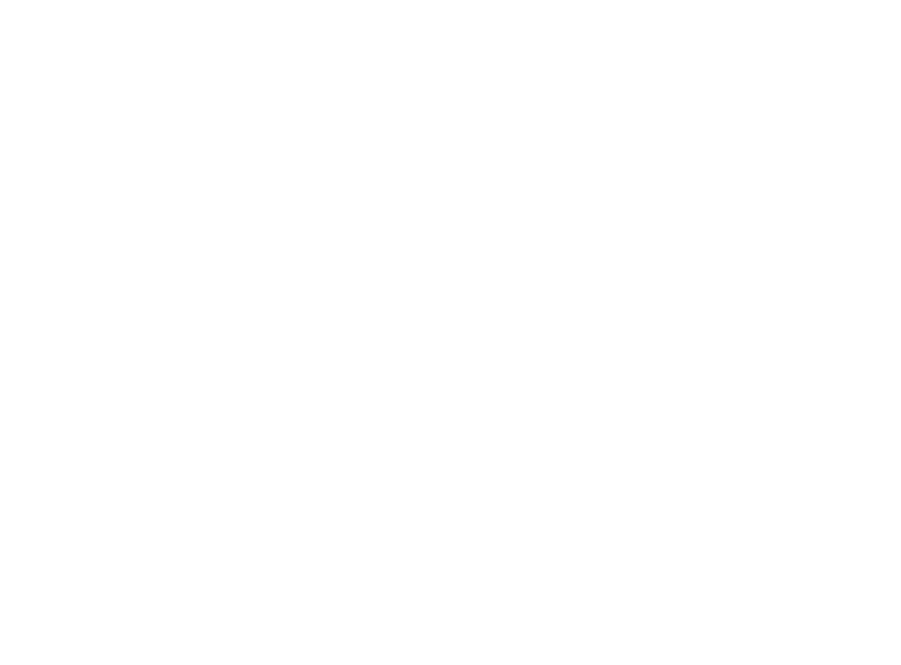 scroll, scrollTop: 0, scrollLeft: 0, axis: both 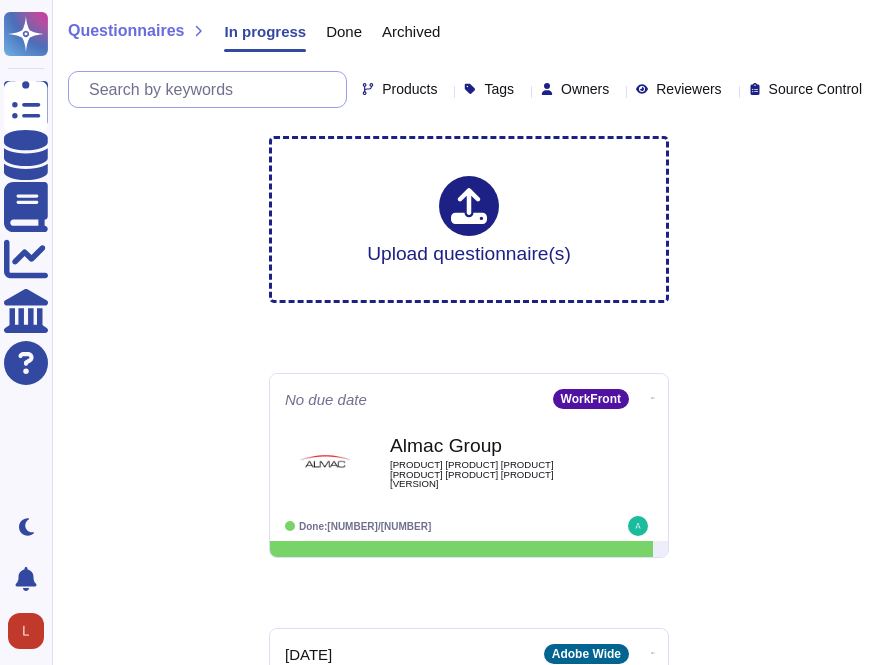 click at bounding box center (212, 89) 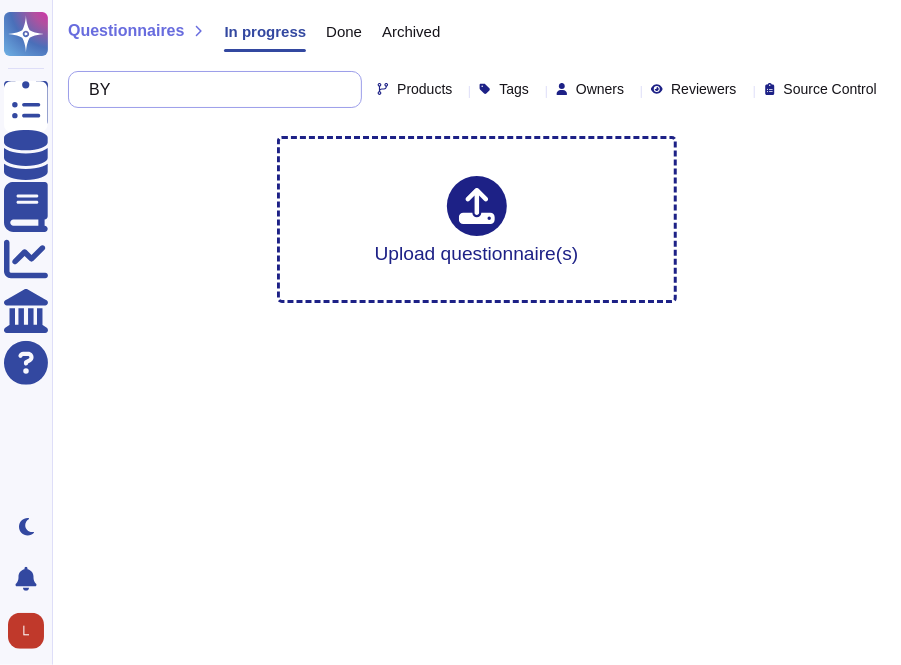 click on "BY" at bounding box center [210, 89] 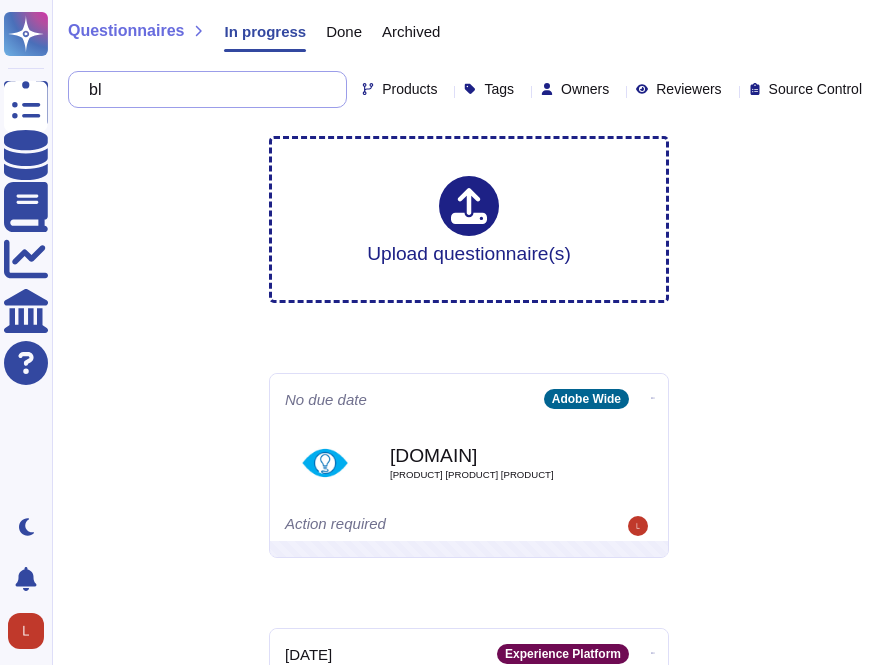 type on "b" 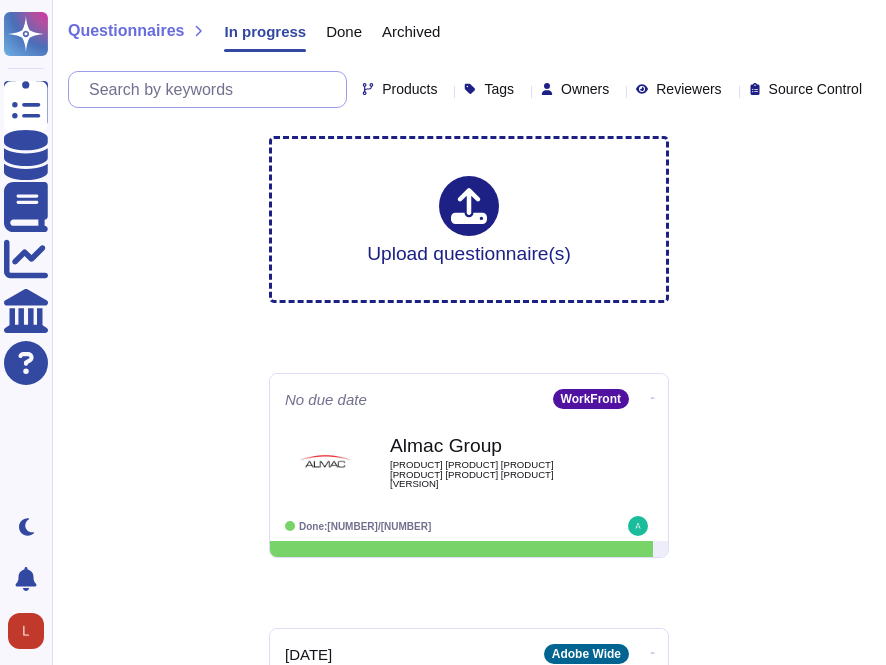 click at bounding box center (212, 89) 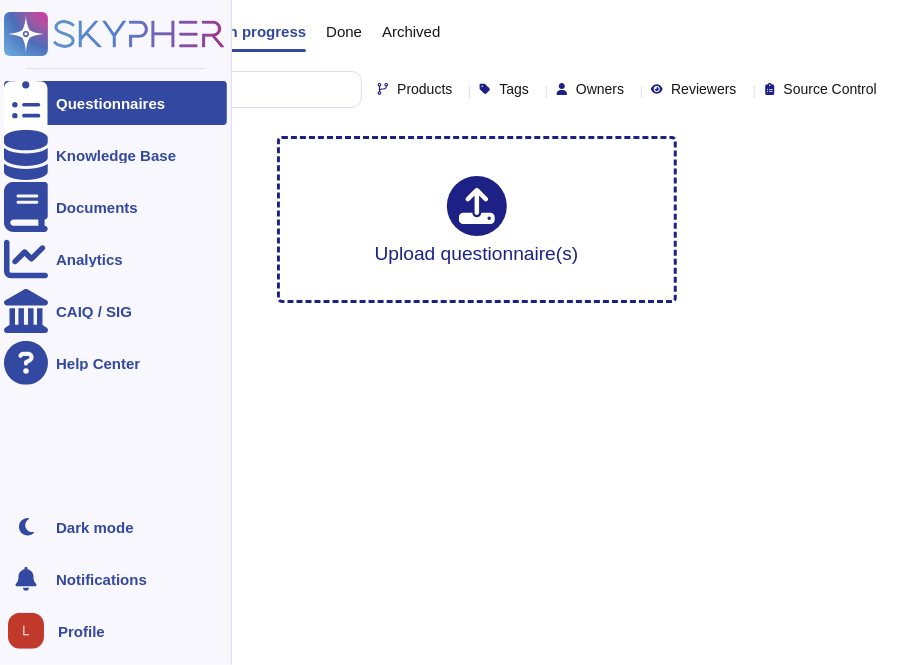 type on "BY" 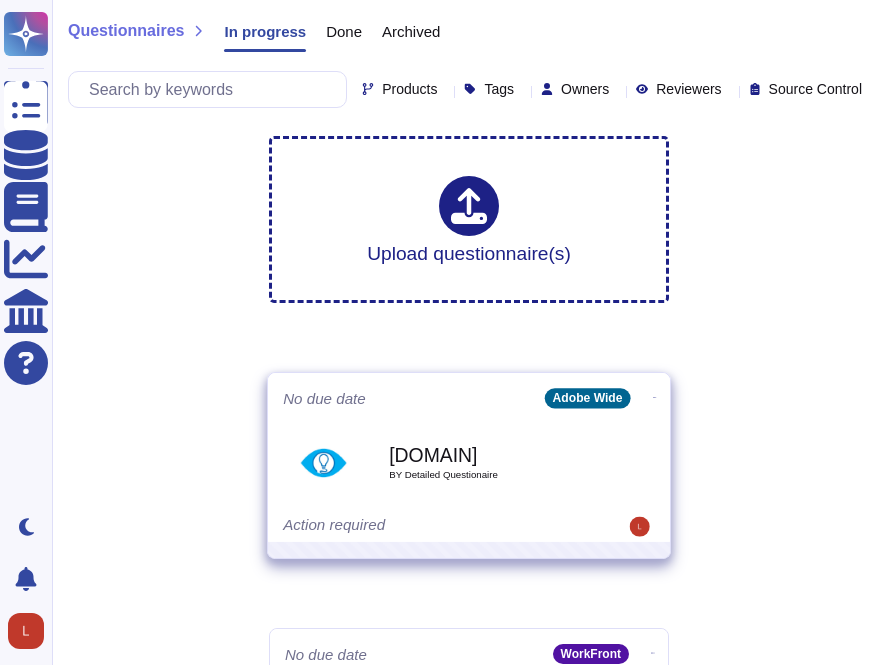 click on "BY Detailed Questionaire" at bounding box center [490, 475] 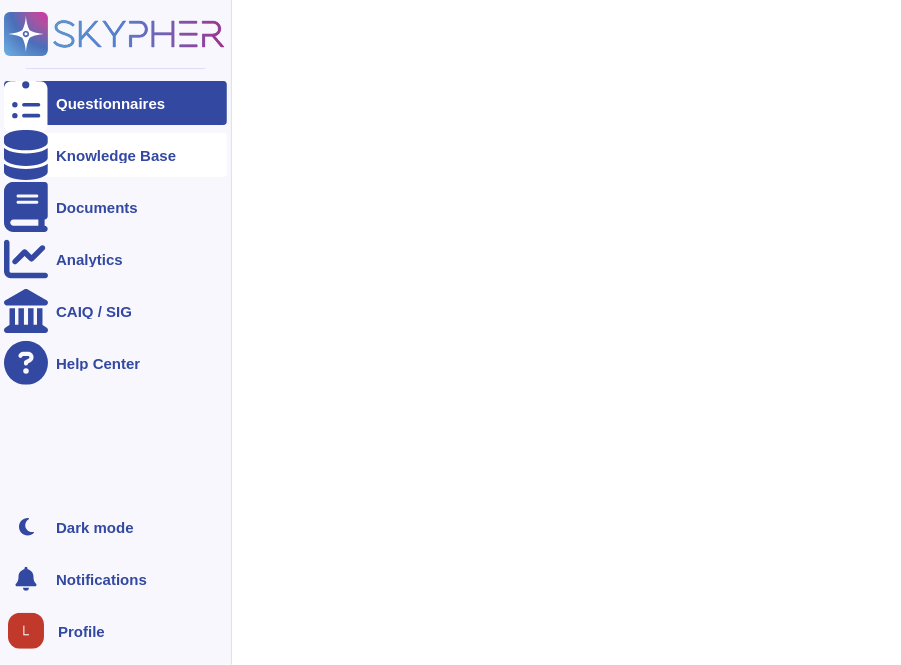 click 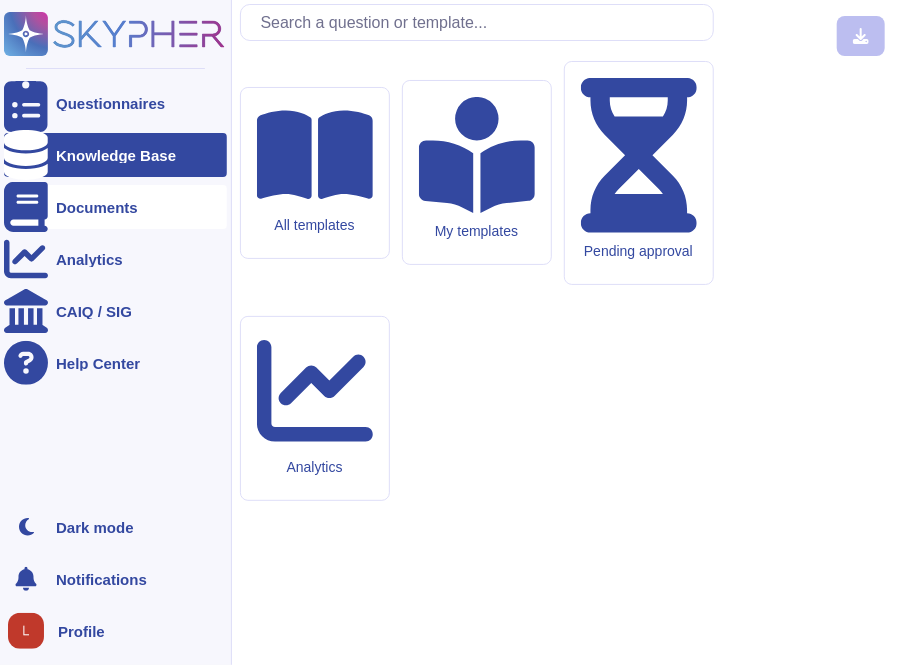 click on "Documents" at bounding box center (97, 207) 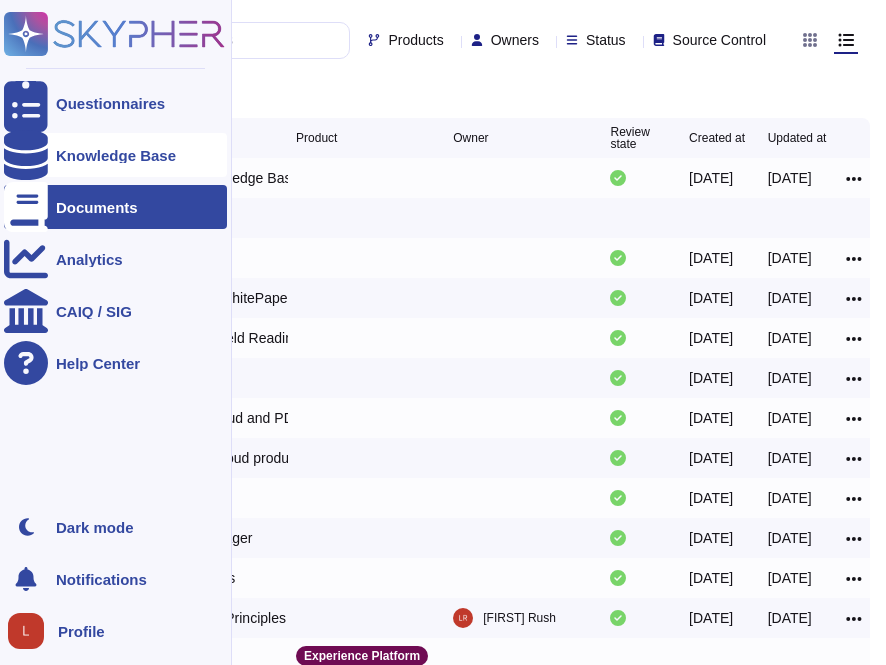 click on "Knowledge Base" at bounding box center (115, 155) 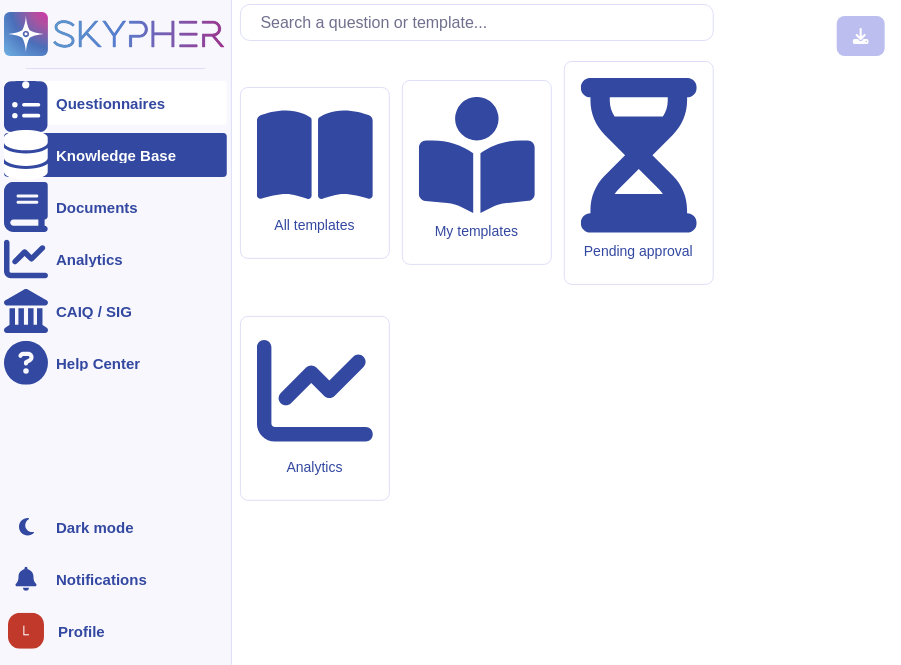 click on "Questionnaires" at bounding box center [115, 103] 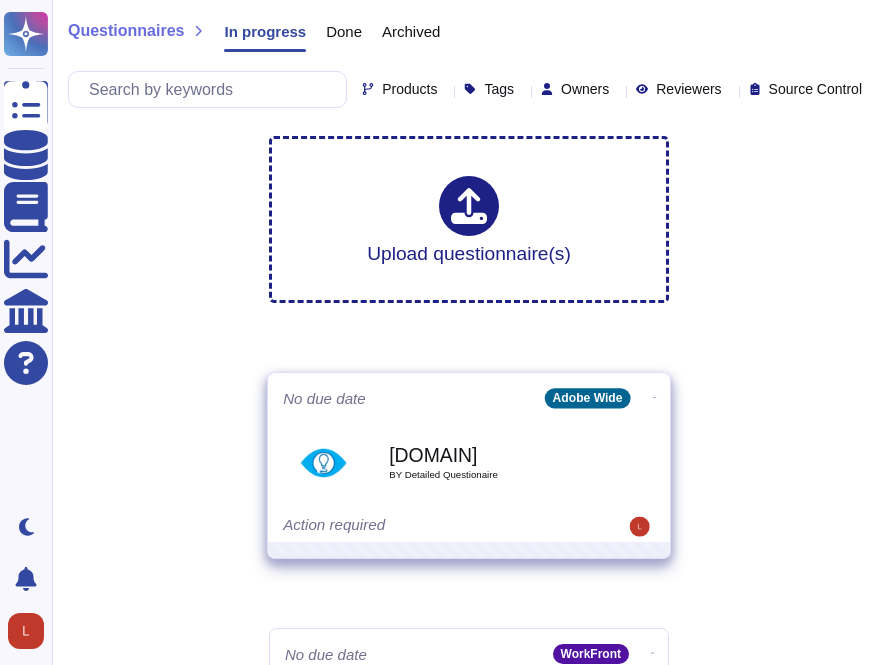 click on "Onetrust.com" at bounding box center (490, 454) 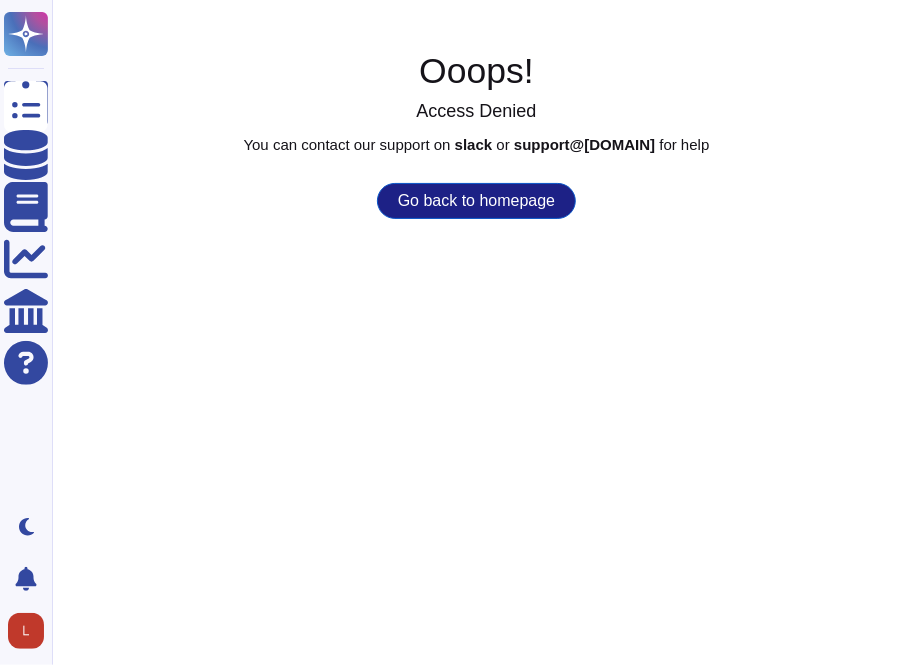 click on "Go back to homepage" at bounding box center [476, 201] 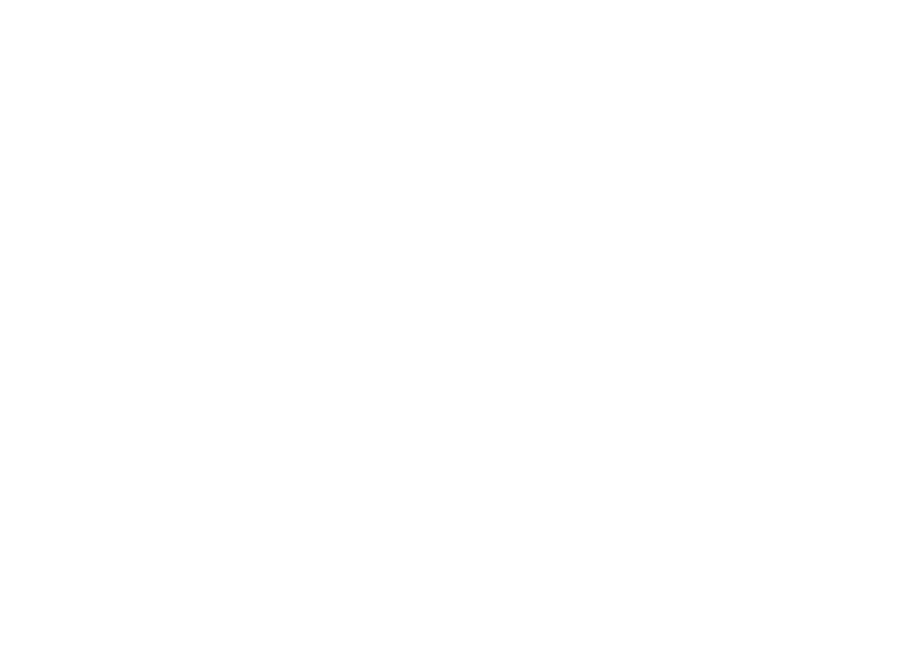 scroll, scrollTop: 0, scrollLeft: 0, axis: both 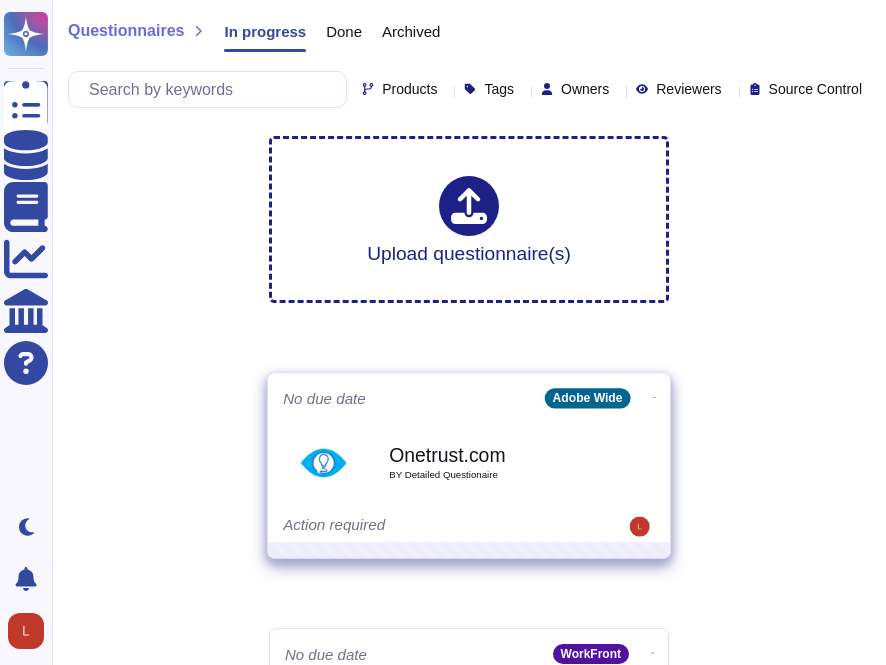 click 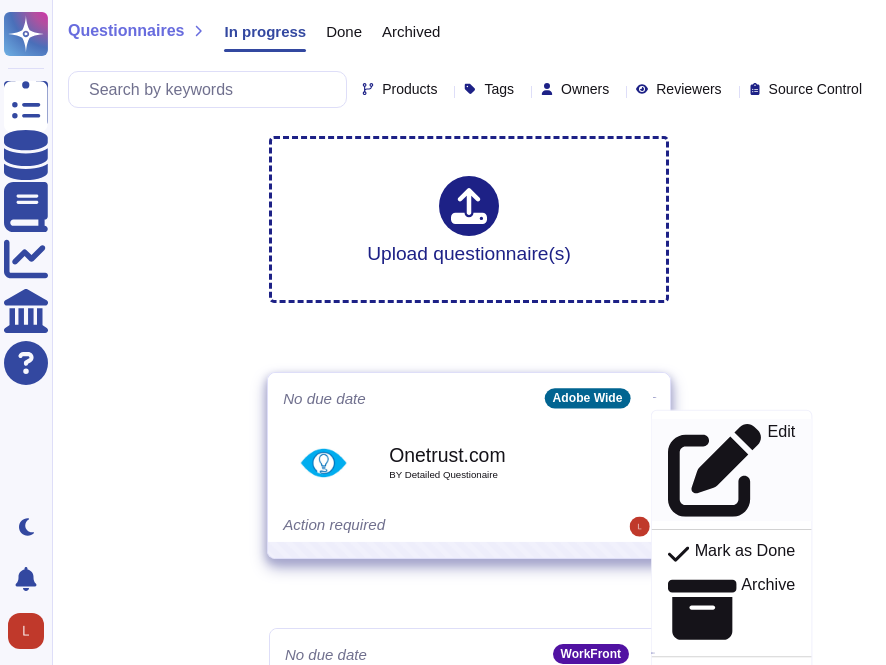 click on "Edit" at bounding box center (781, 470) 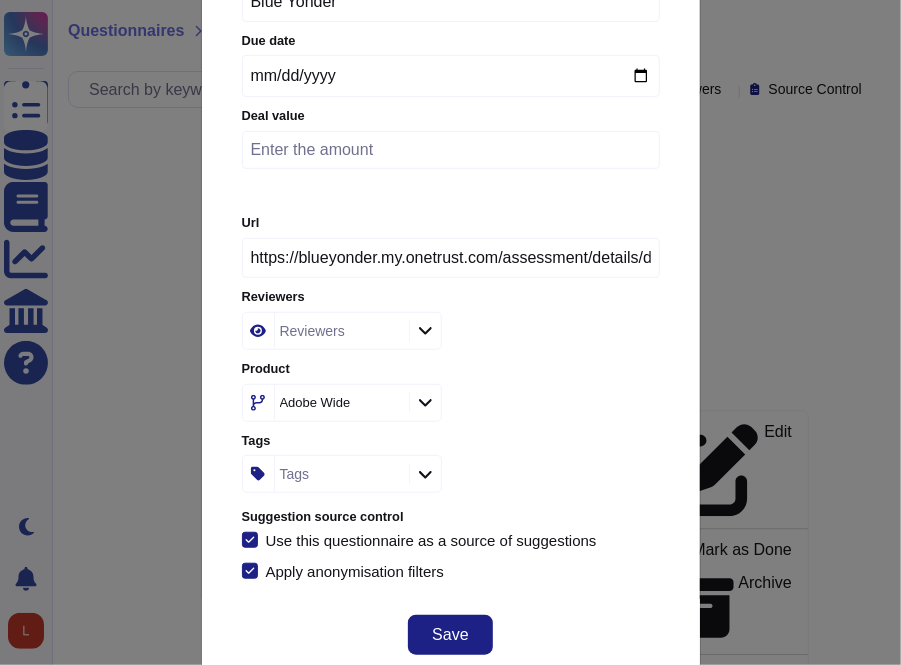 scroll, scrollTop: 245, scrollLeft: 0, axis: vertical 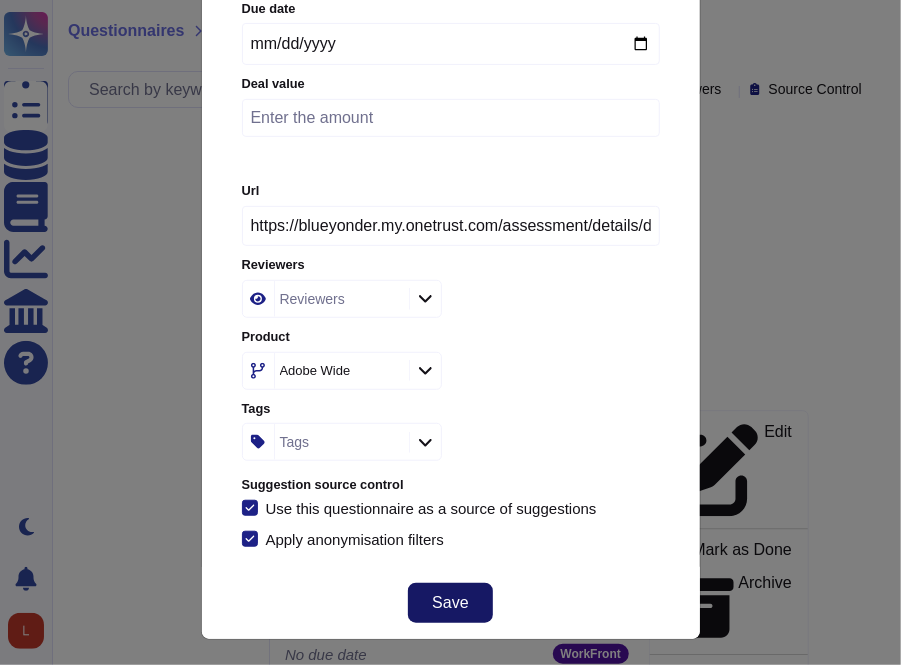 click on "Save" at bounding box center [450, 603] 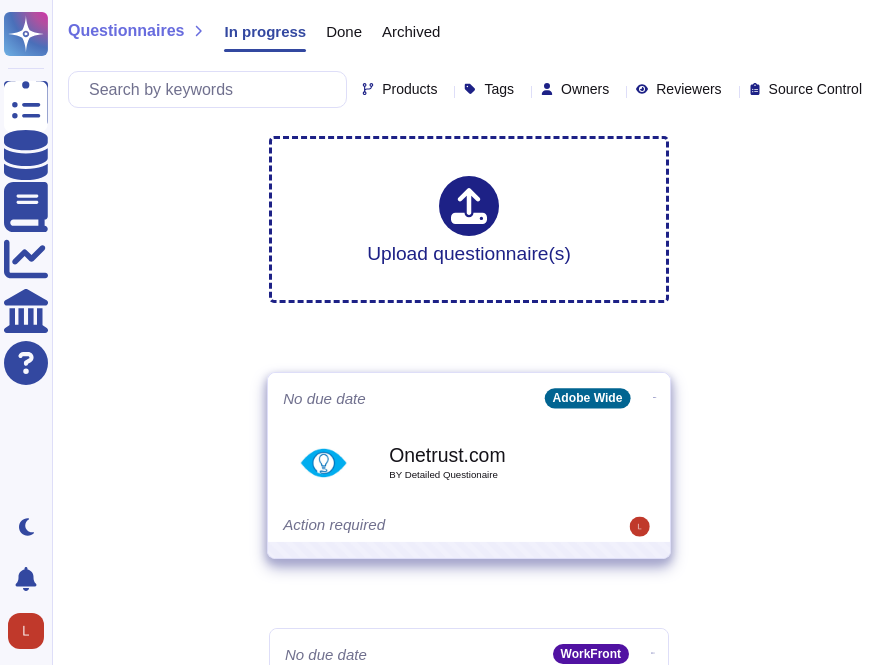 click on "Onetrust.com BY Detailed Questionaire" at bounding box center [490, 462] 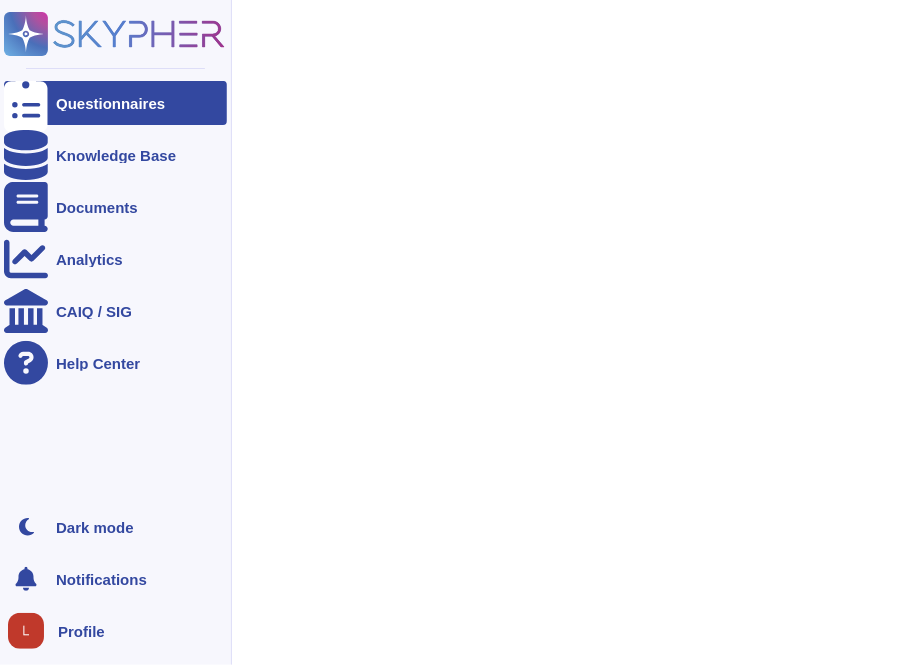 click 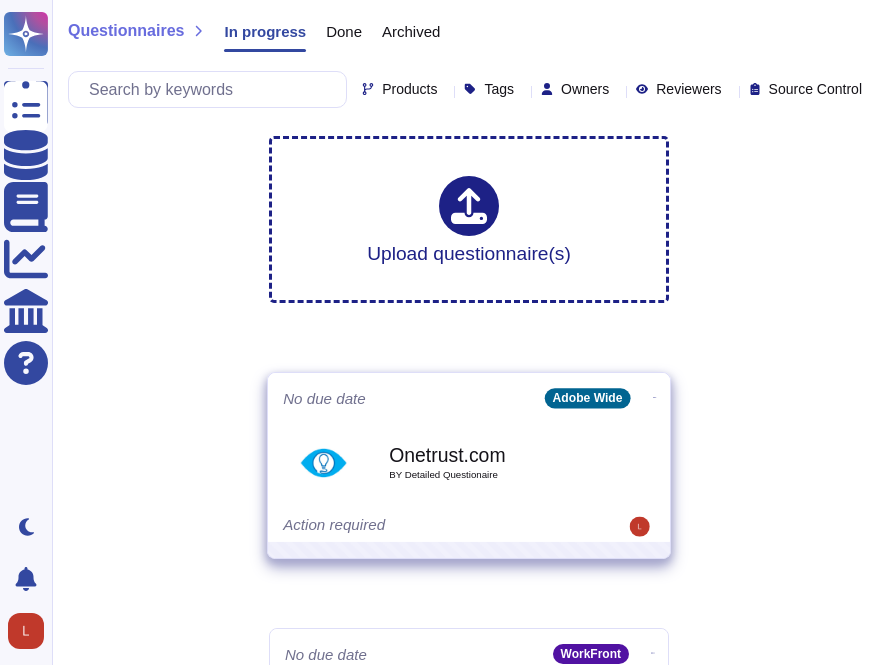 click on "BY Detailed Questionaire" at bounding box center (490, 475) 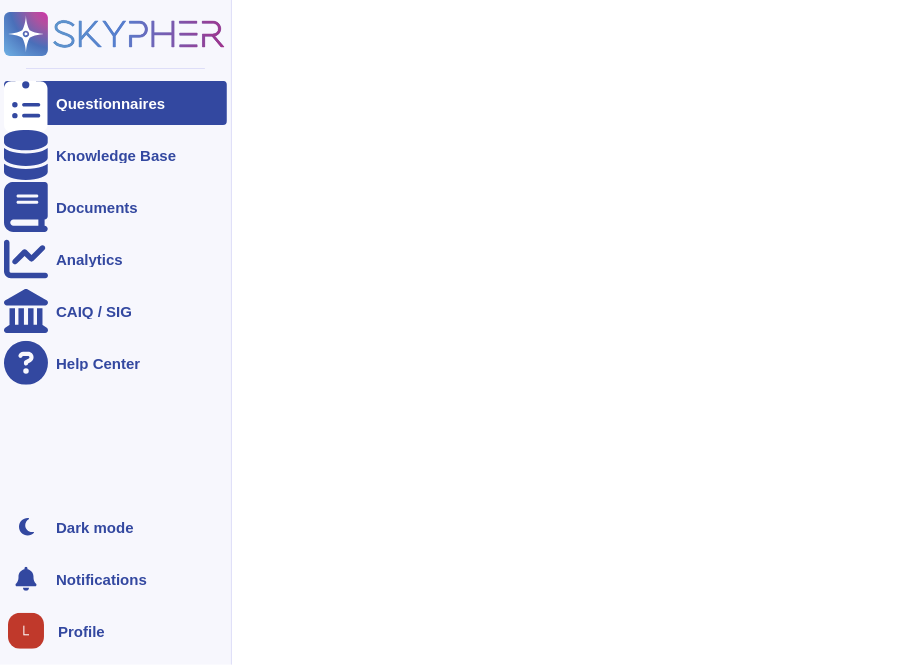 click at bounding box center (26, 103) 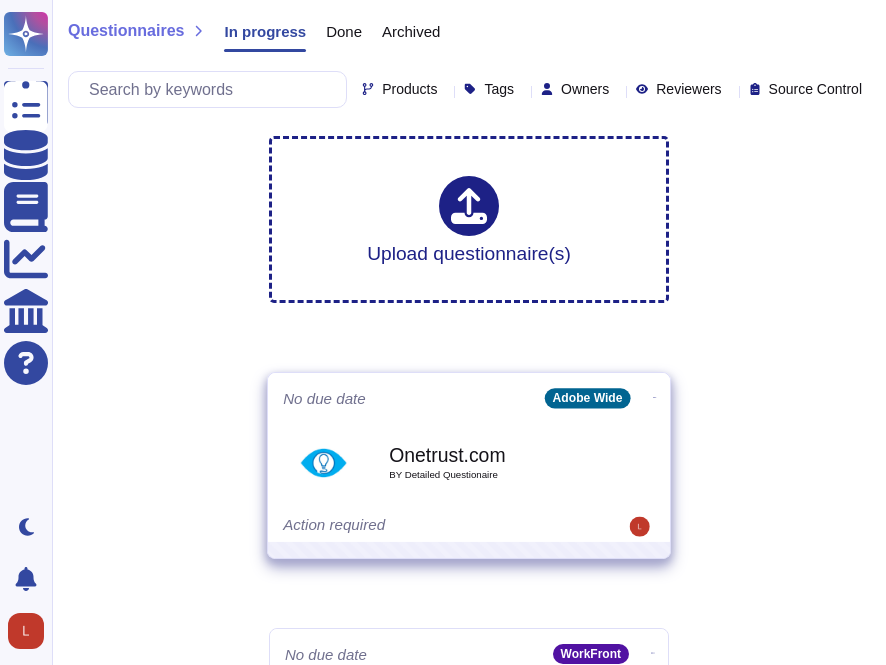 click on "Adobe Wide" at bounding box center (588, 398) 